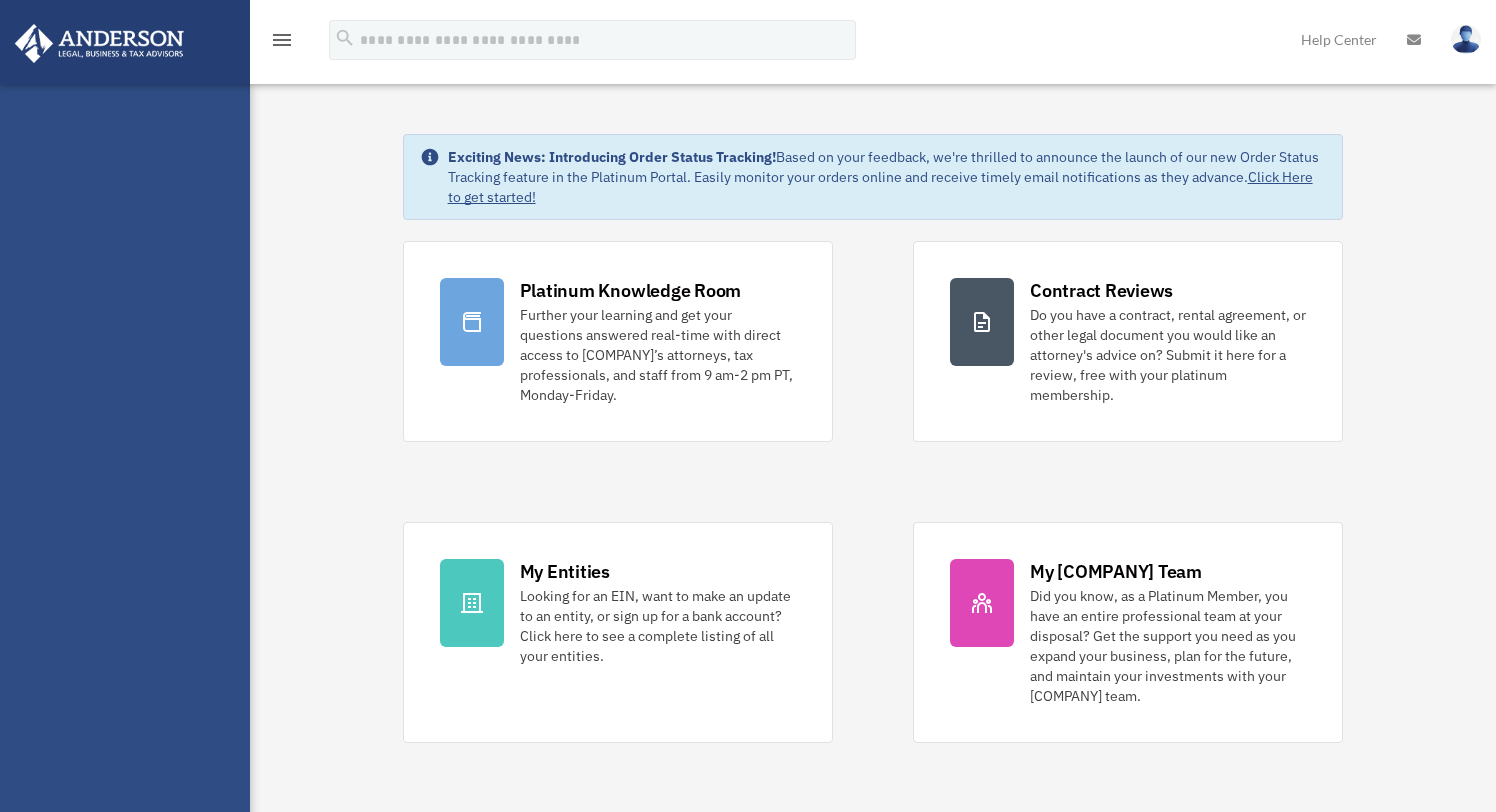 scroll, scrollTop: 0, scrollLeft: 0, axis: both 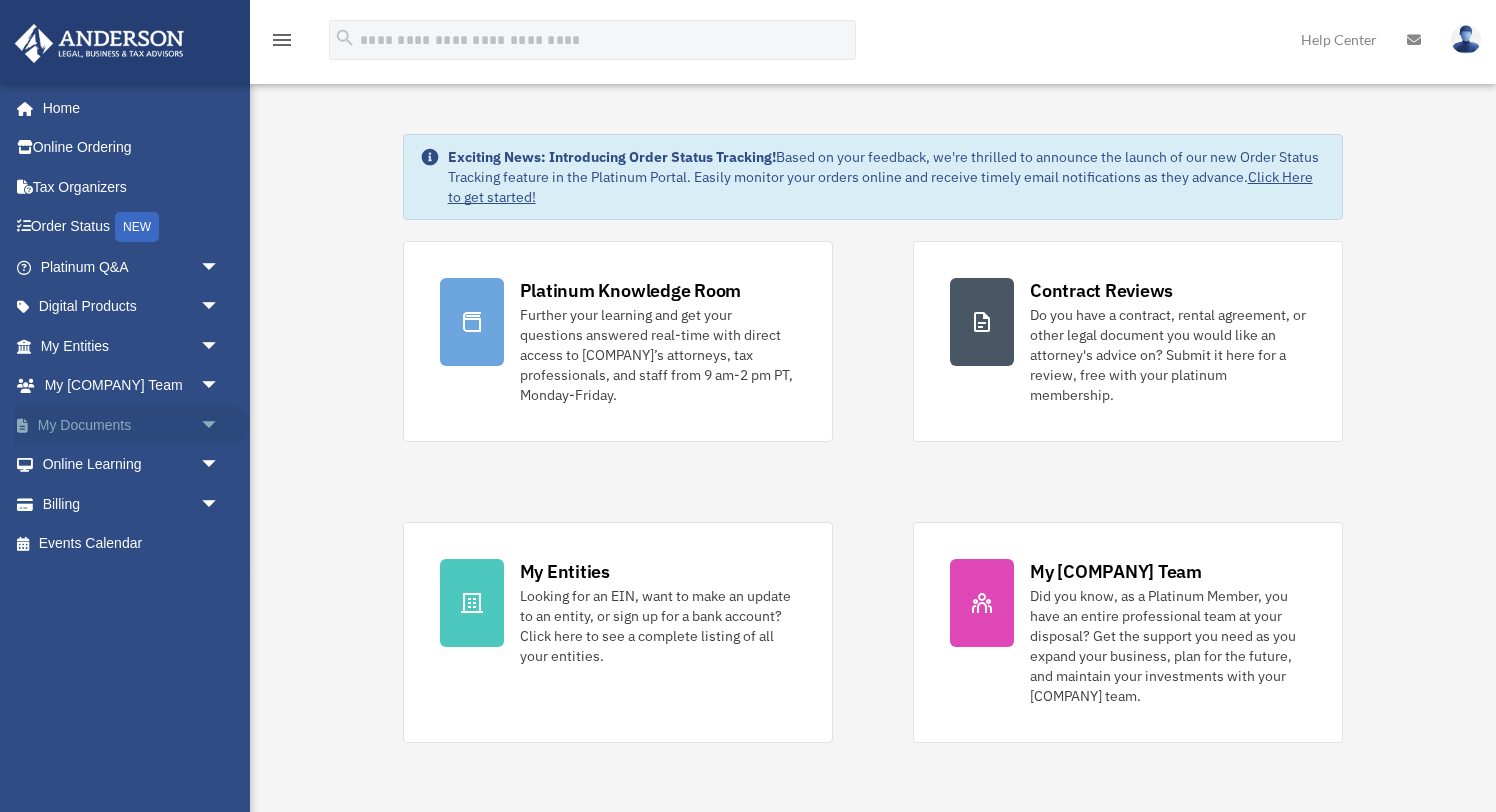 click on "My Documents arrow_drop_down" at bounding box center [132, 425] 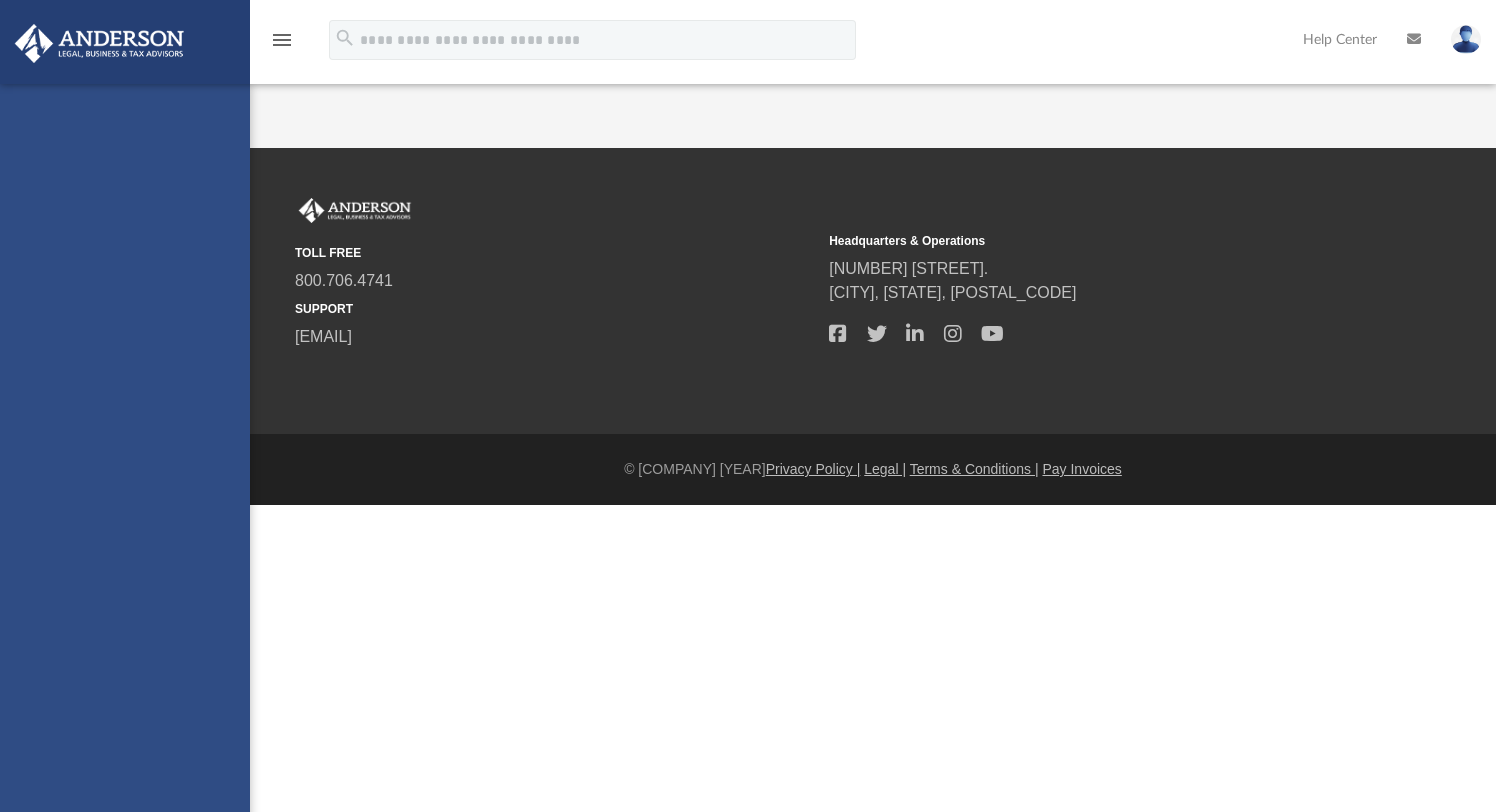 scroll, scrollTop: 0, scrollLeft: 0, axis: both 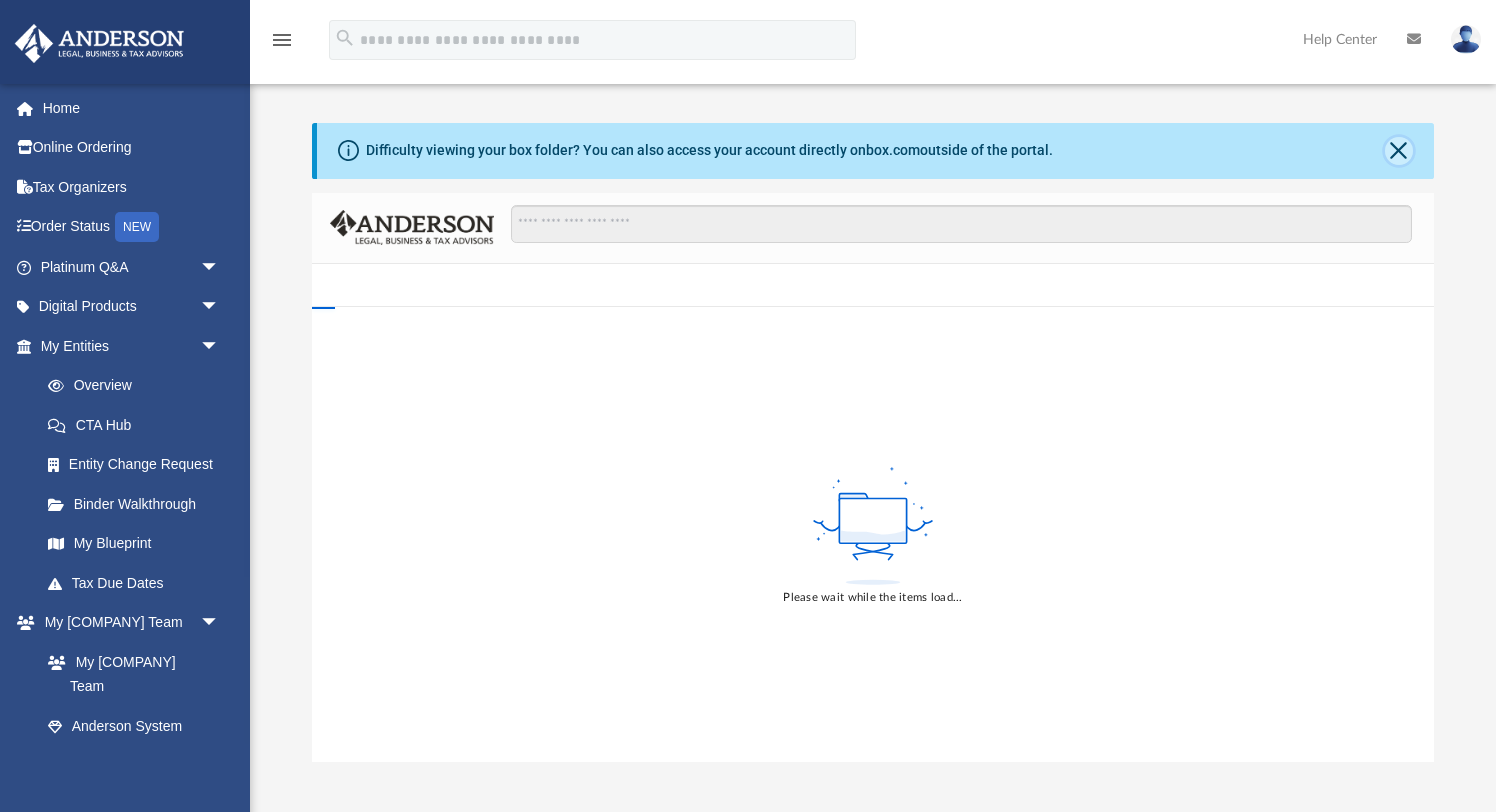click 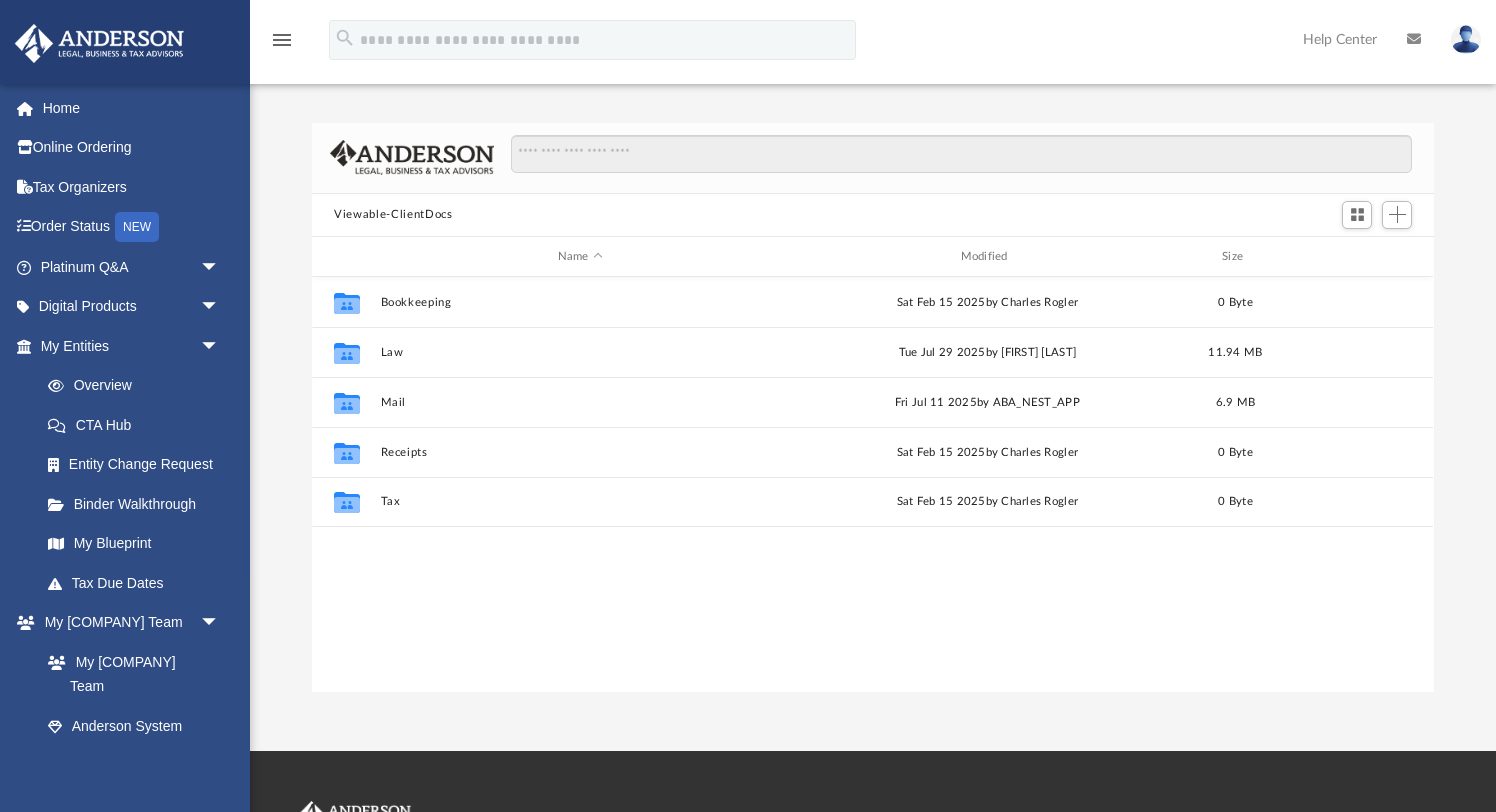 scroll, scrollTop: 1, scrollLeft: 0, axis: vertical 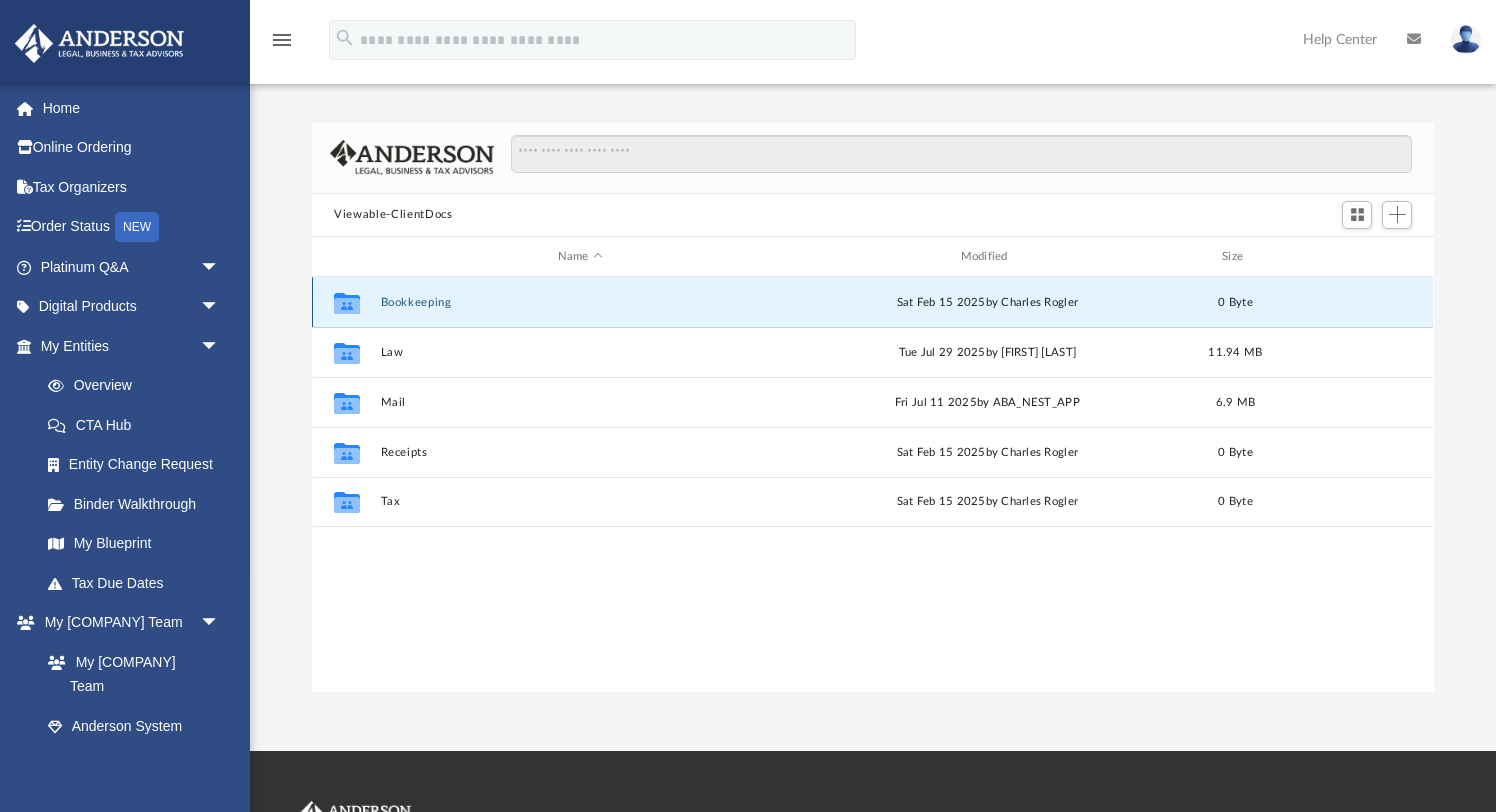 click on "Bookkeeping" at bounding box center (580, 302) 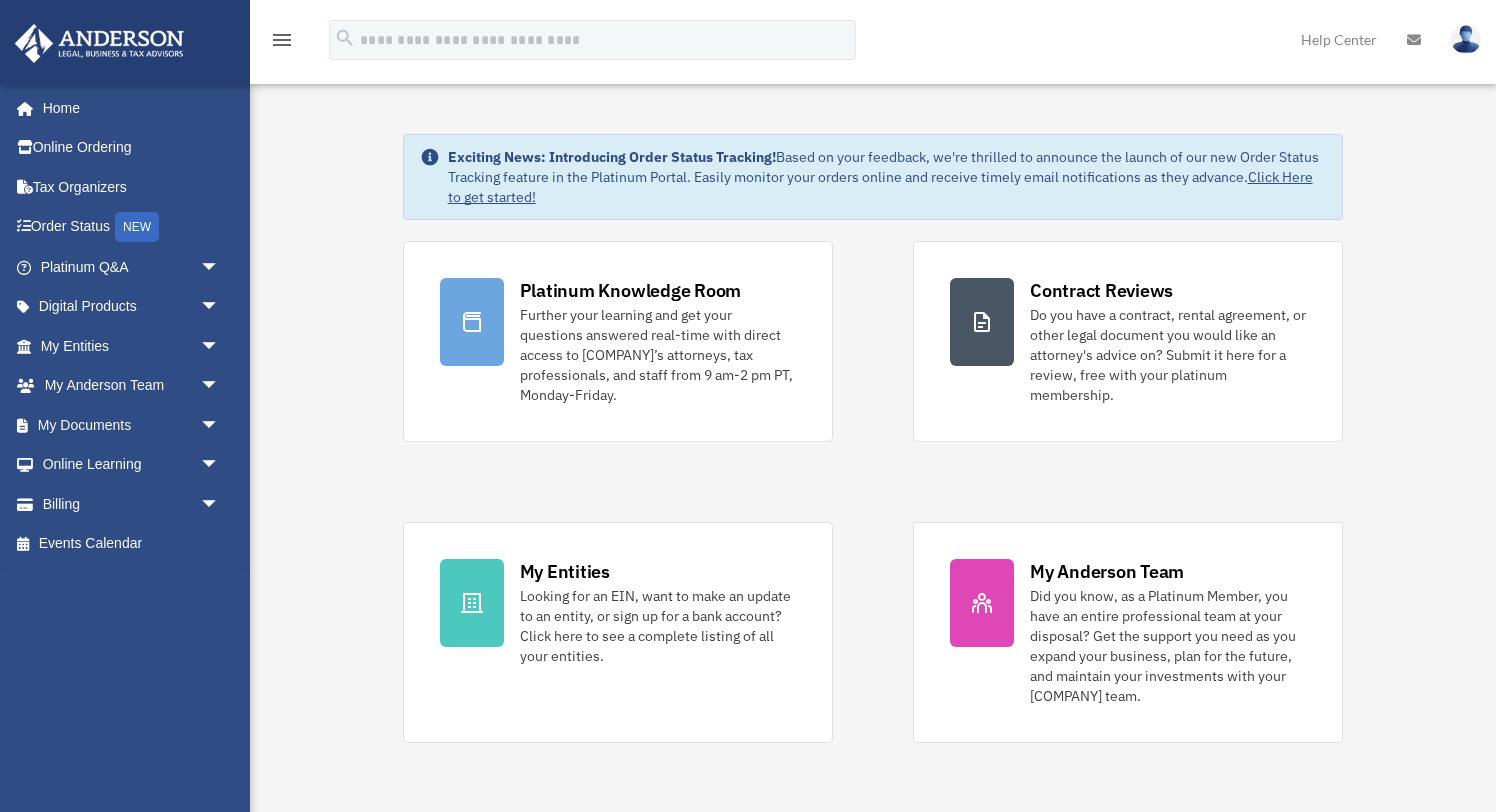 scroll, scrollTop: 0, scrollLeft: 0, axis: both 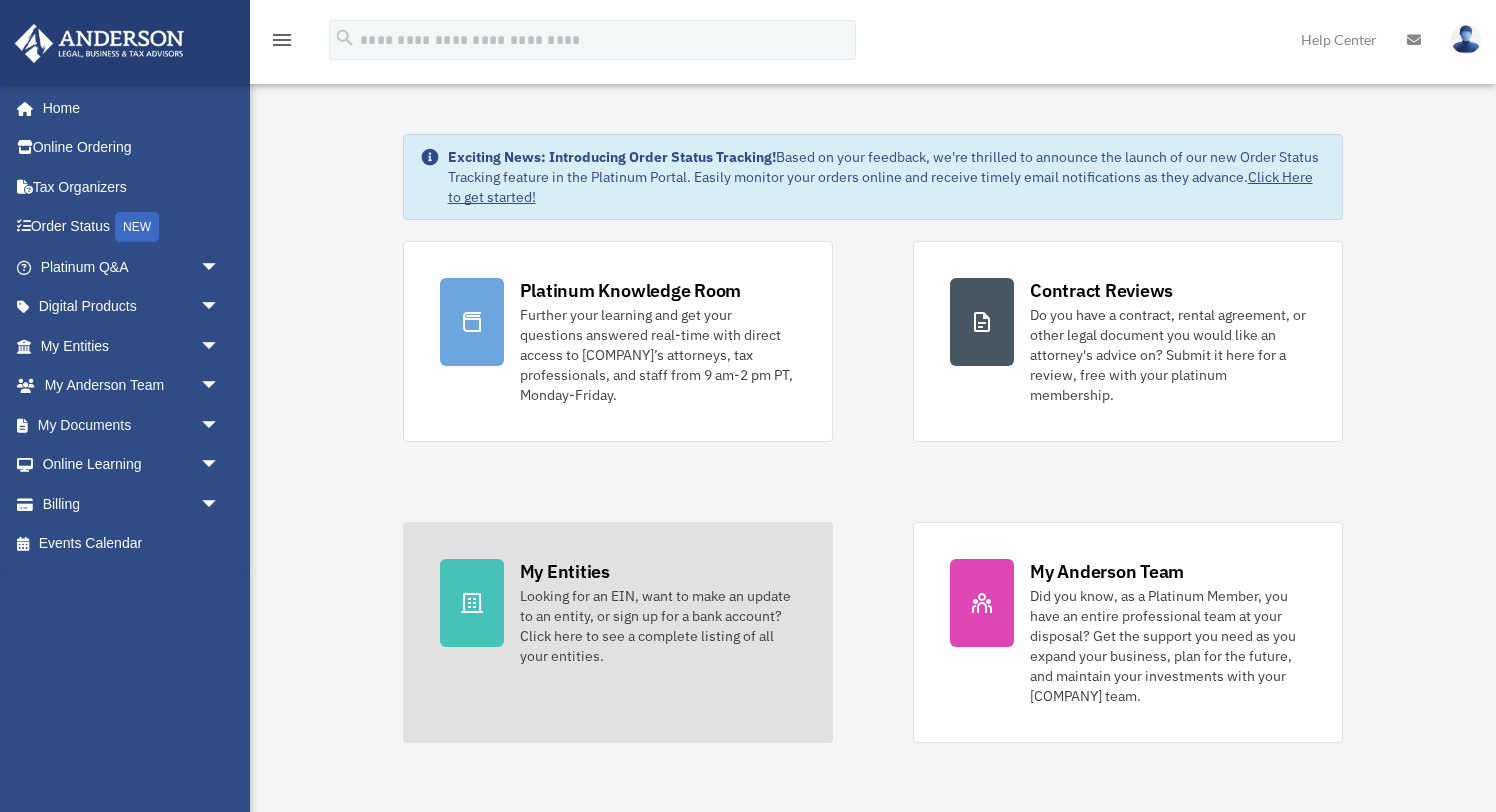 click on "Looking for an EIN, want to  make an update to an entity, or sign up for a bank account?  Click here to see a complete listing of all your entities." at bounding box center [658, 626] 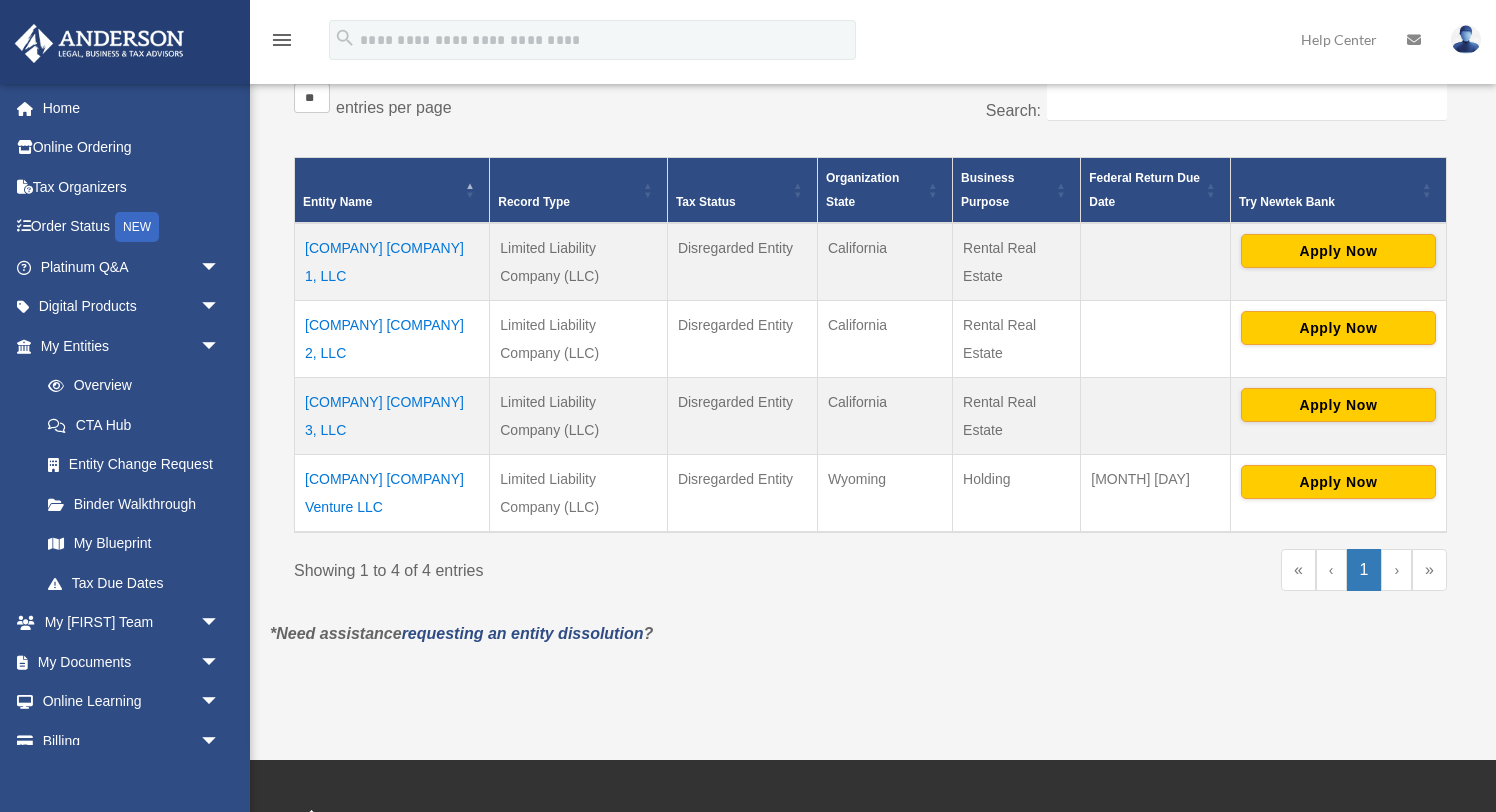 scroll, scrollTop: 345, scrollLeft: 0, axis: vertical 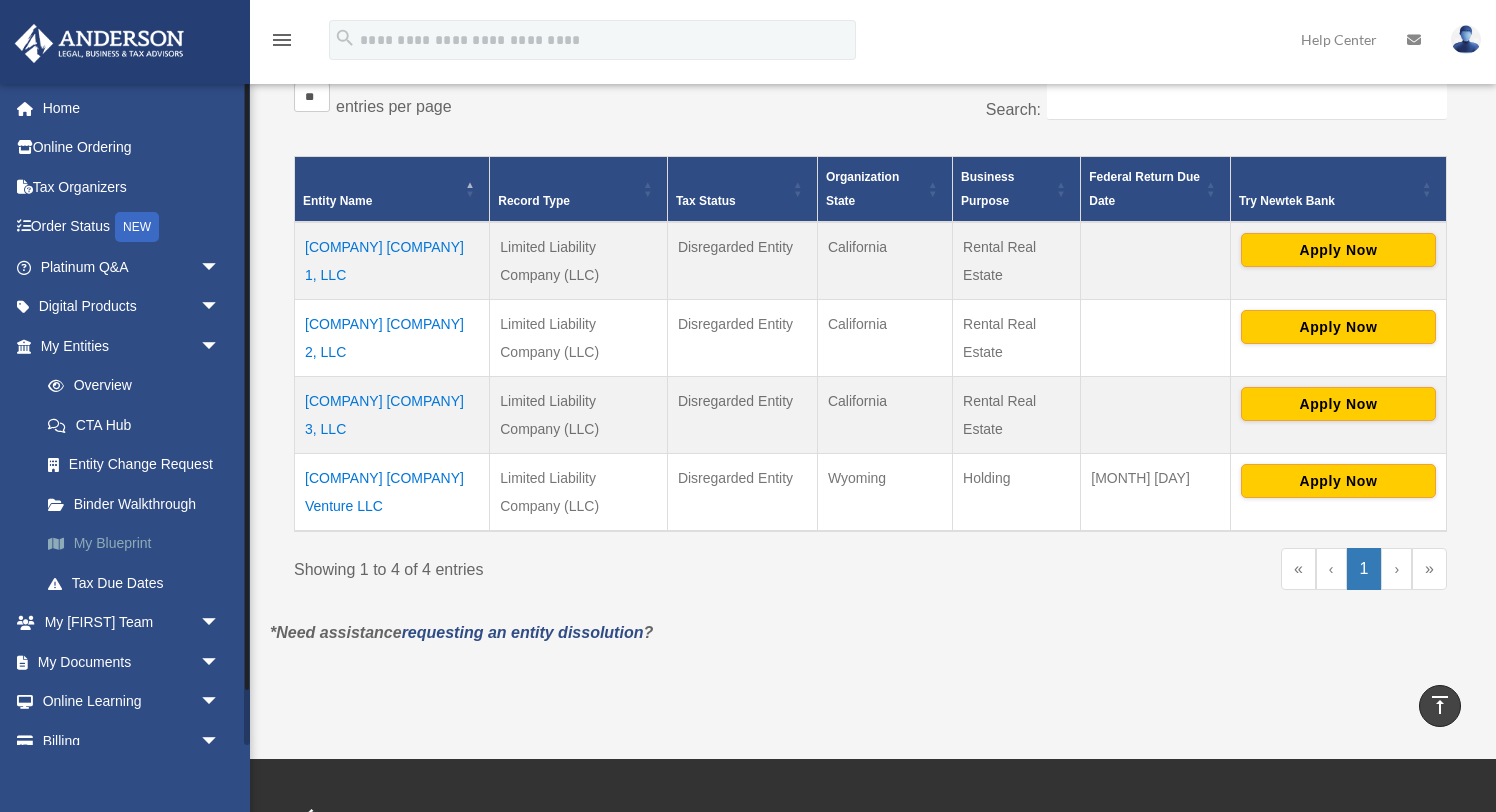 click on "My Blueprint" at bounding box center (139, 544) 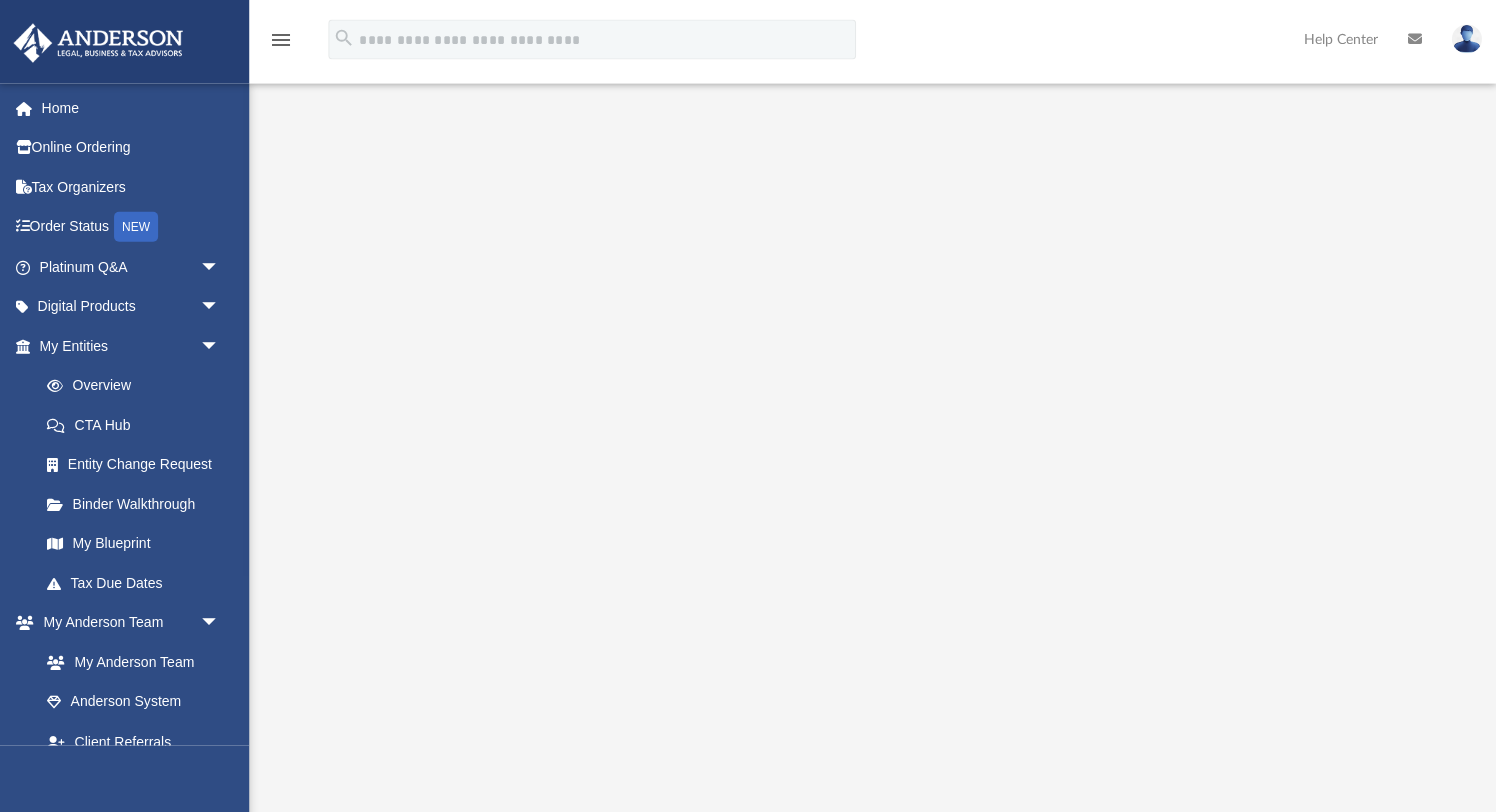 scroll, scrollTop: 0, scrollLeft: 0, axis: both 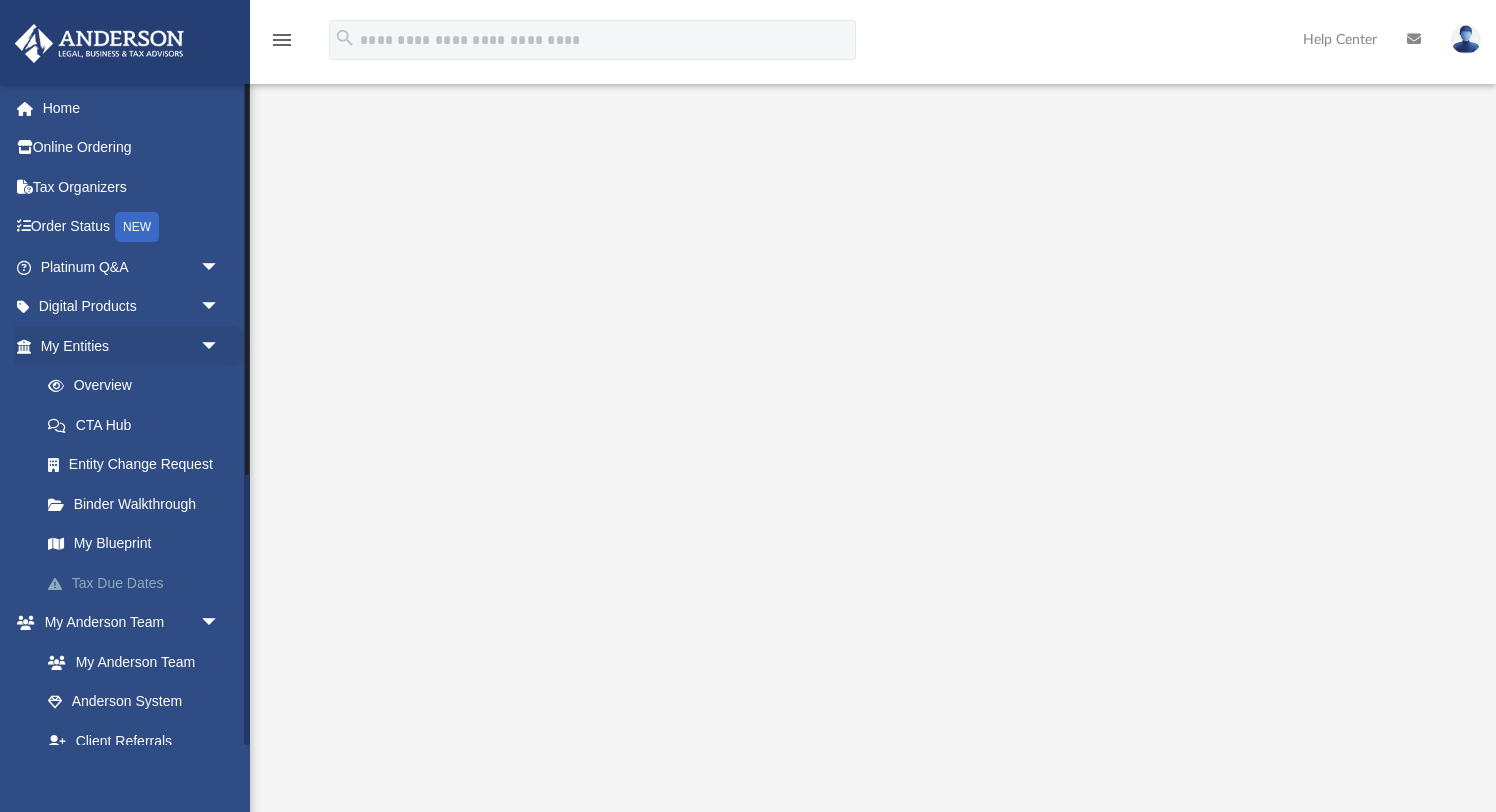 click on "Tax Due Dates" at bounding box center [139, 583] 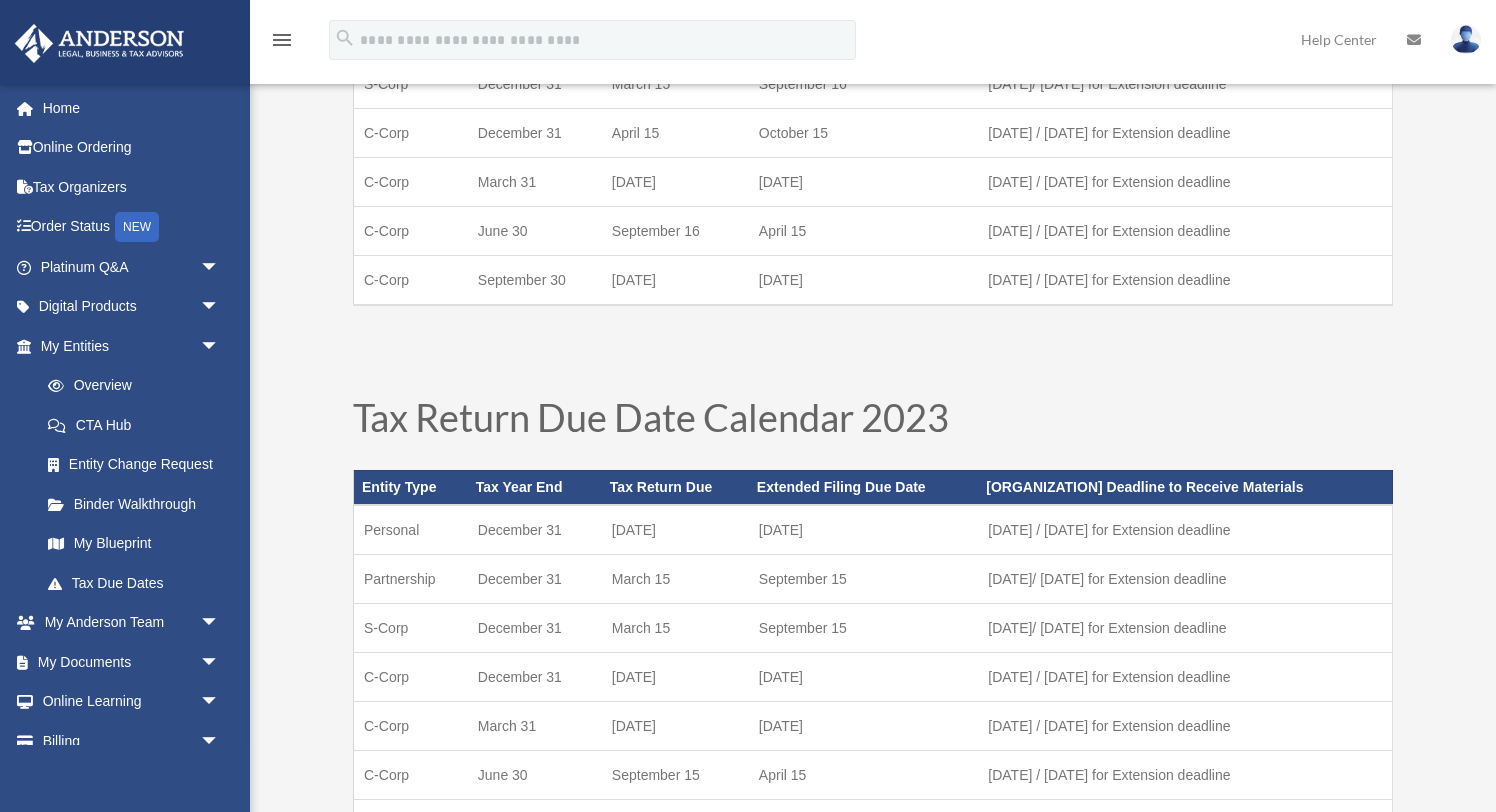 scroll, scrollTop: 0, scrollLeft: 0, axis: both 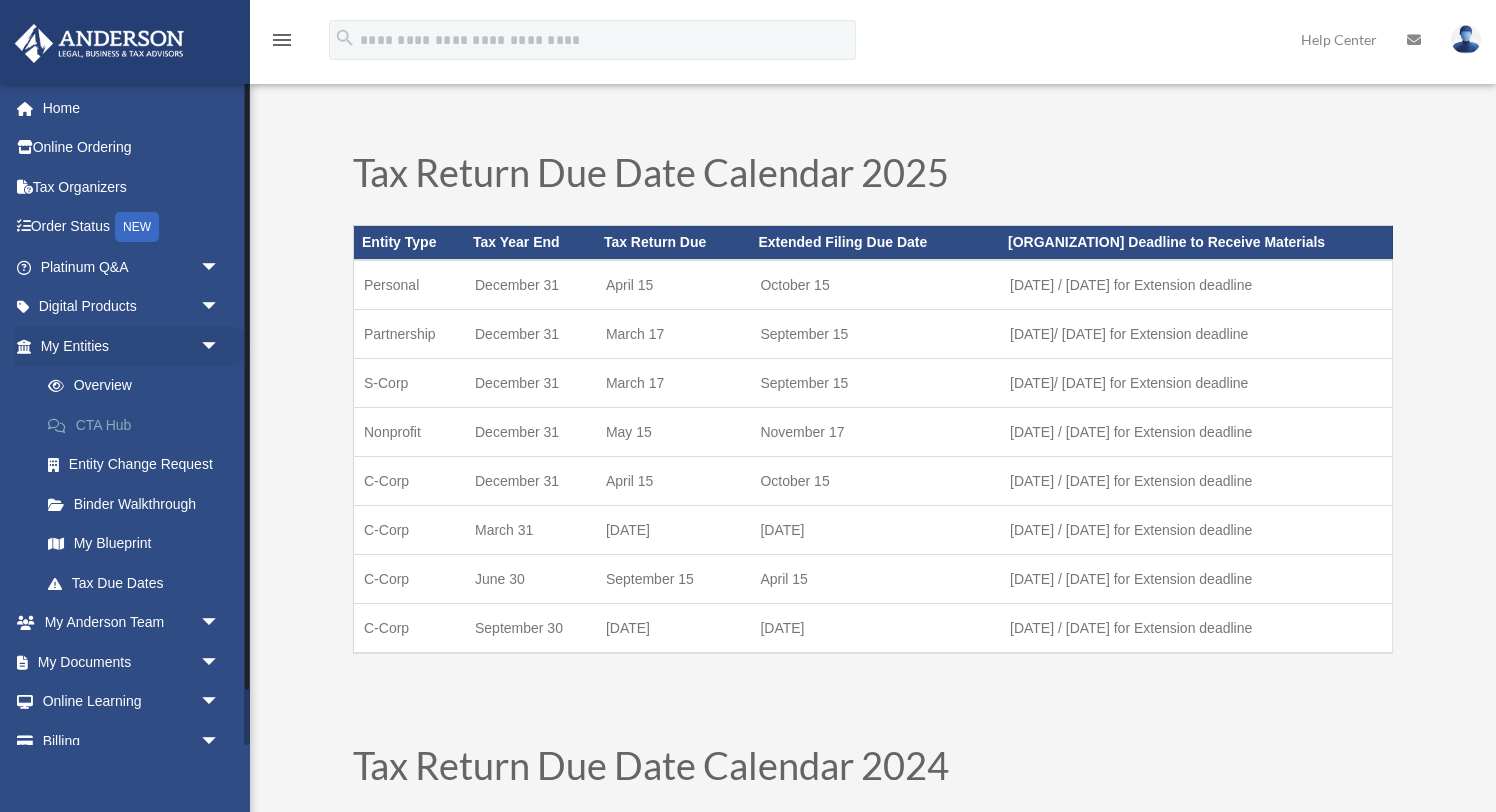 click on "CTA Hub" at bounding box center (139, 425) 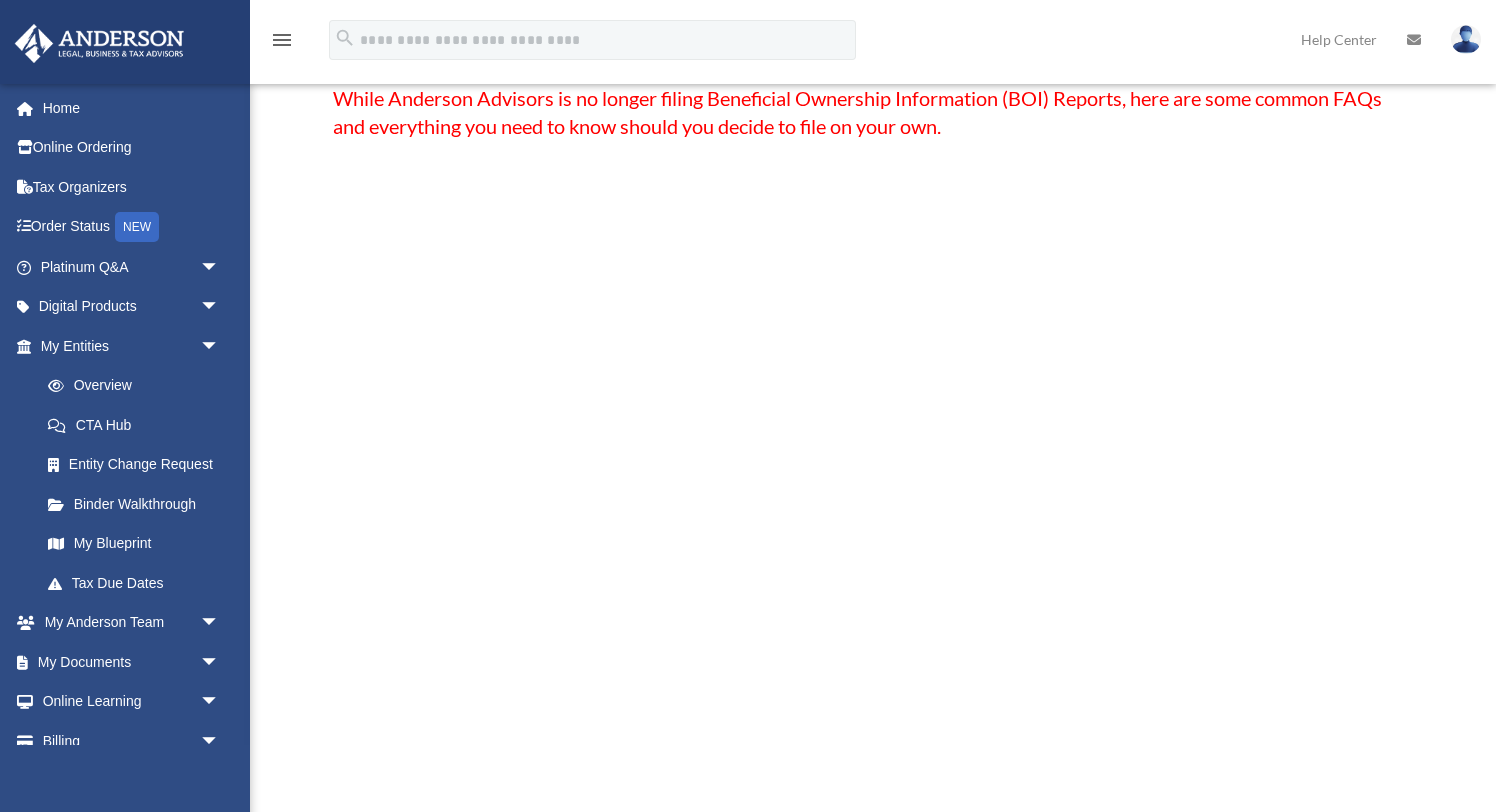 scroll, scrollTop: 0, scrollLeft: 0, axis: both 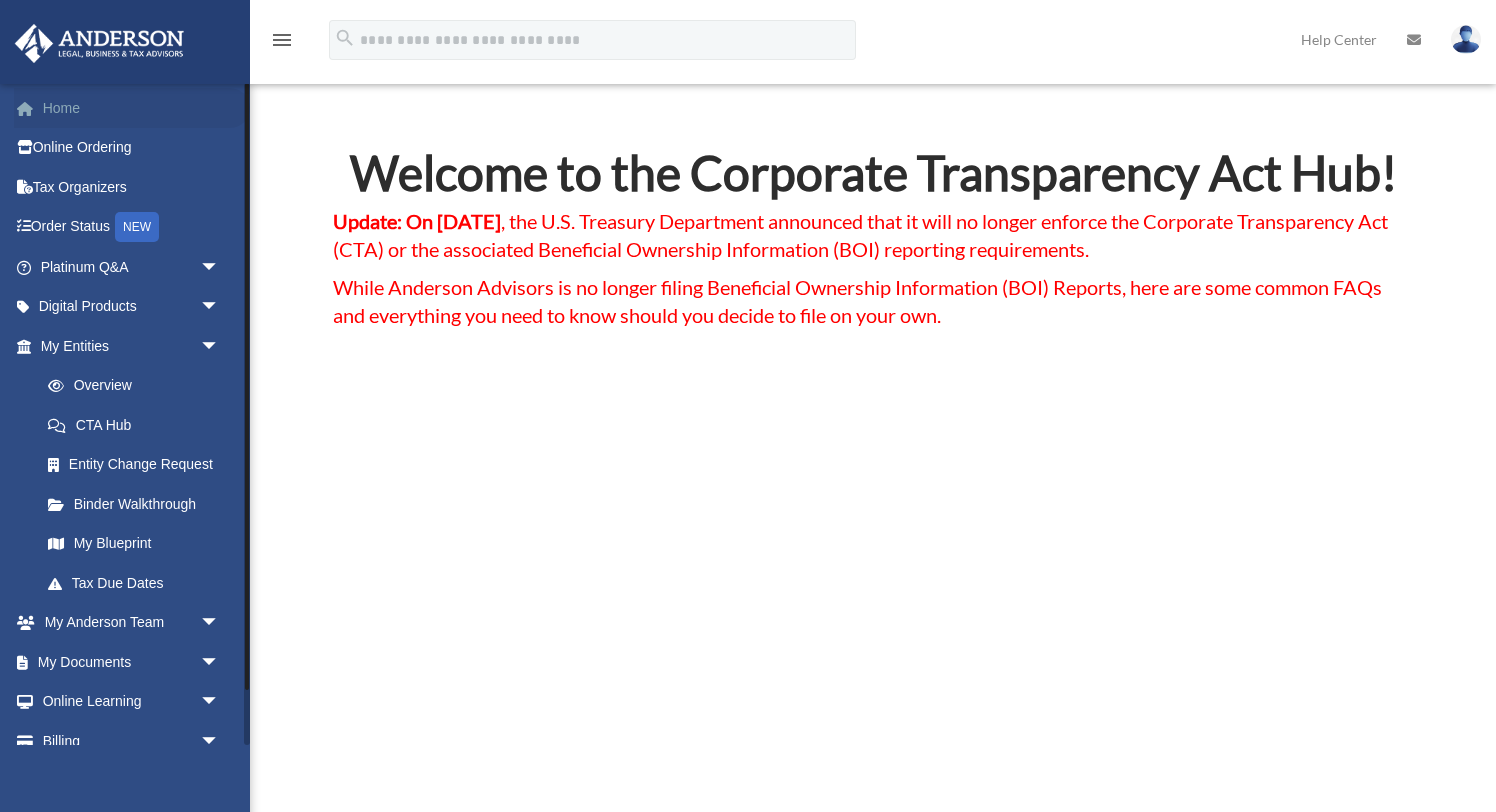 click on "Home" at bounding box center [132, 108] 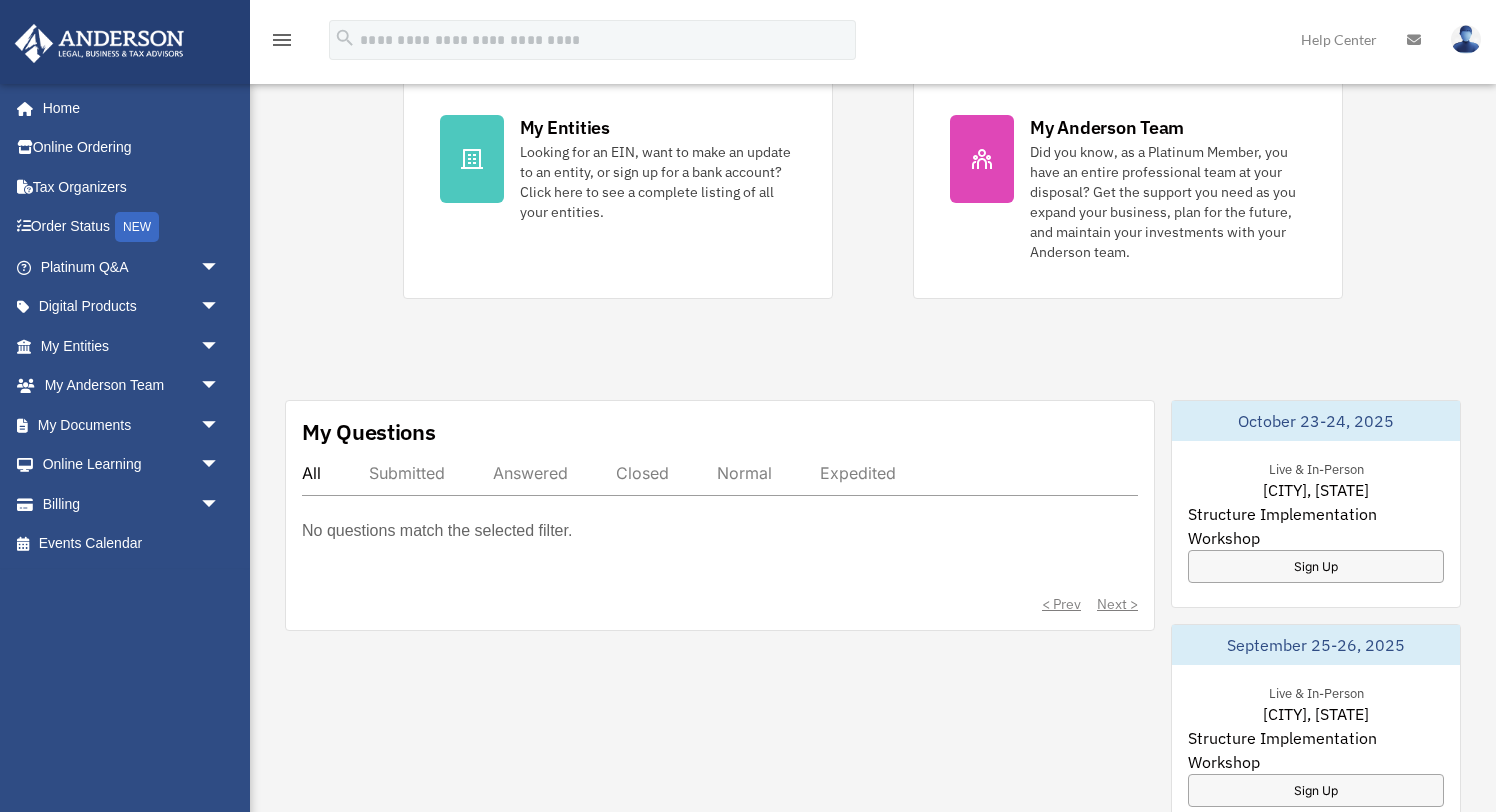 scroll, scrollTop: 446, scrollLeft: 0, axis: vertical 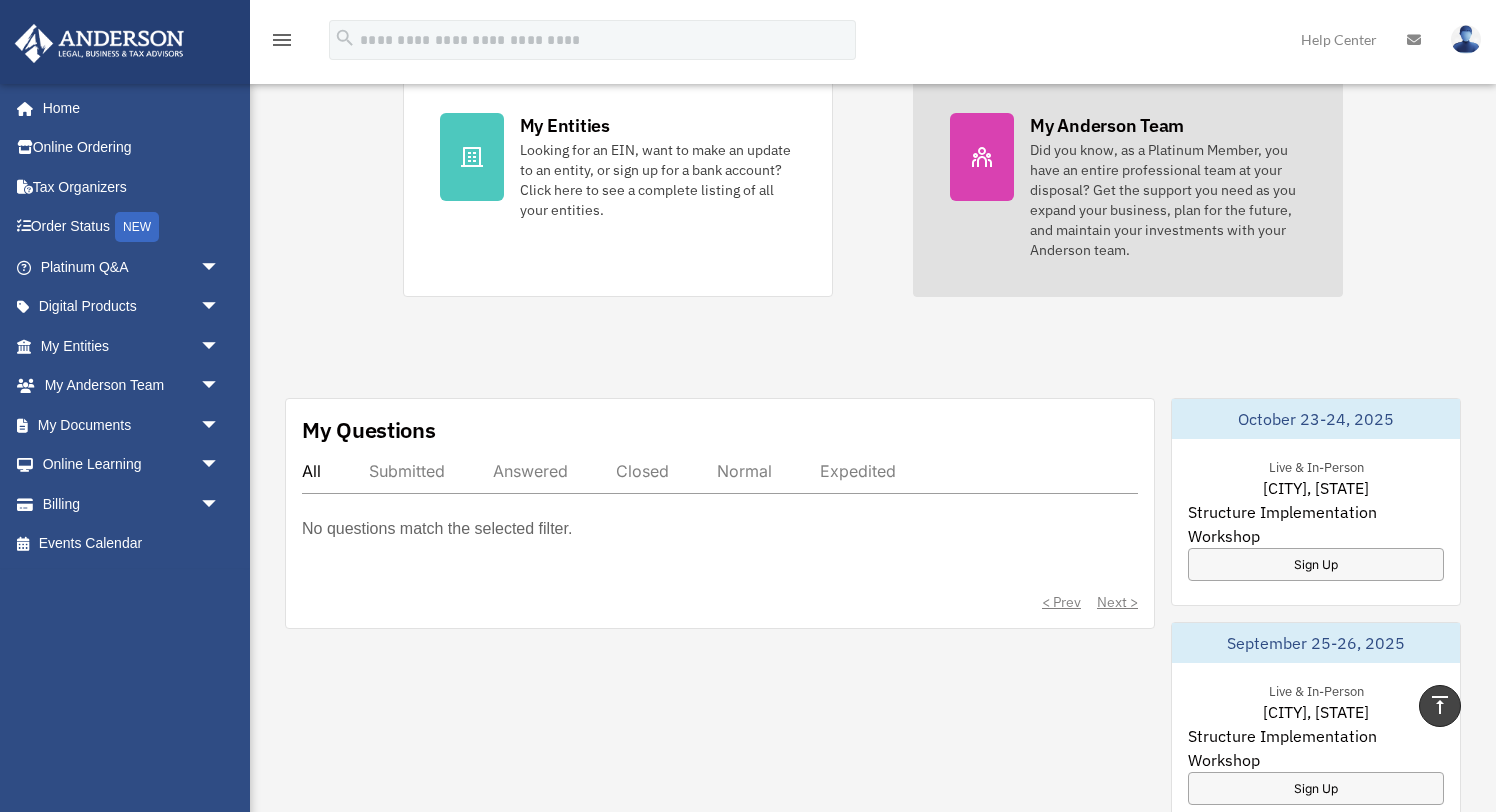 click on "Did you know, as a Platinum Member, you have an entire professional team at your disposal? Get the support you need as you expand your business, plan for the future, and maintain your investments with your Anderson team." at bounding box center [1168, 200] 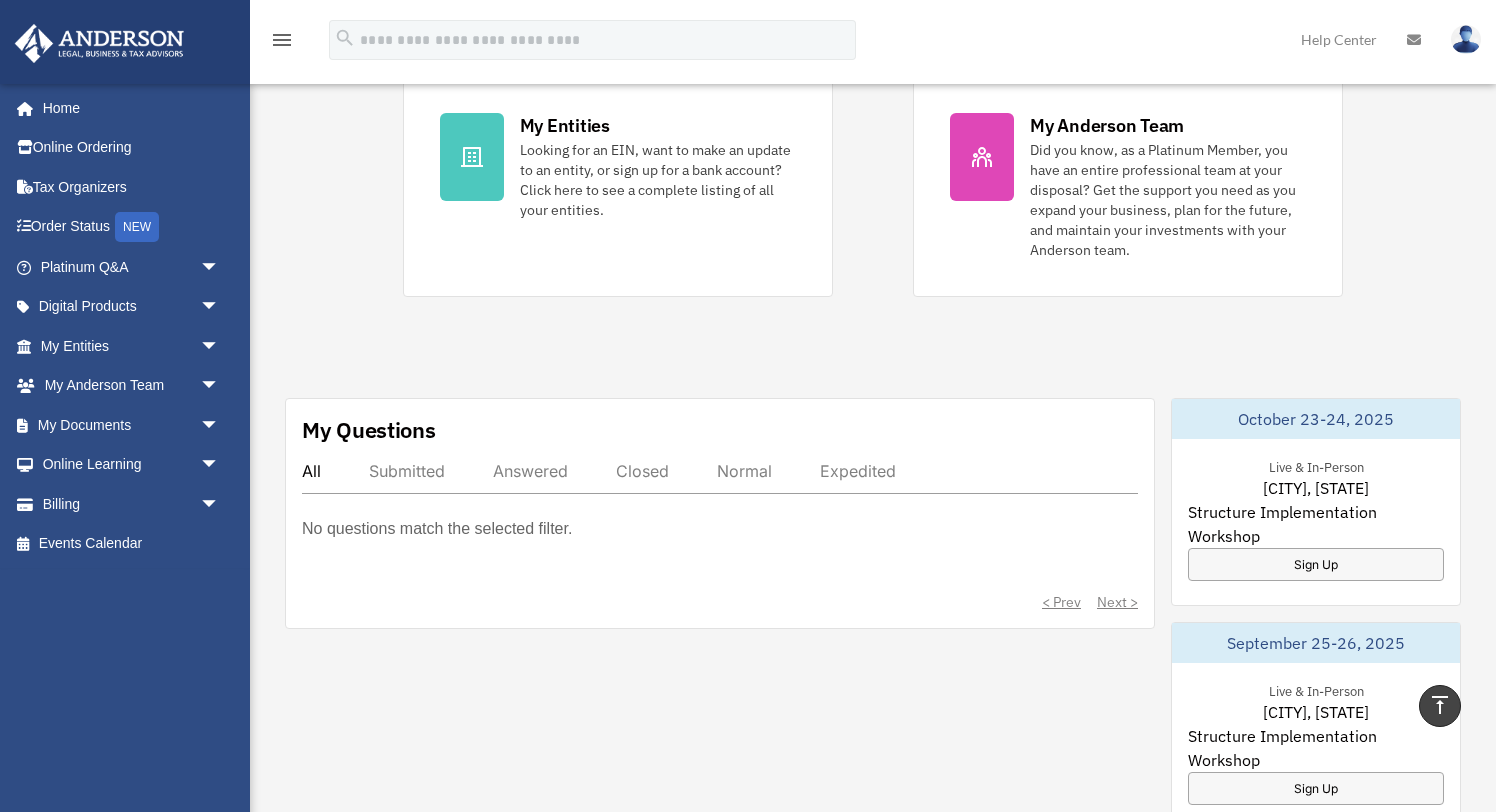 scroll, scrollTop: 473, scrollLeft: 0, axis: vertical 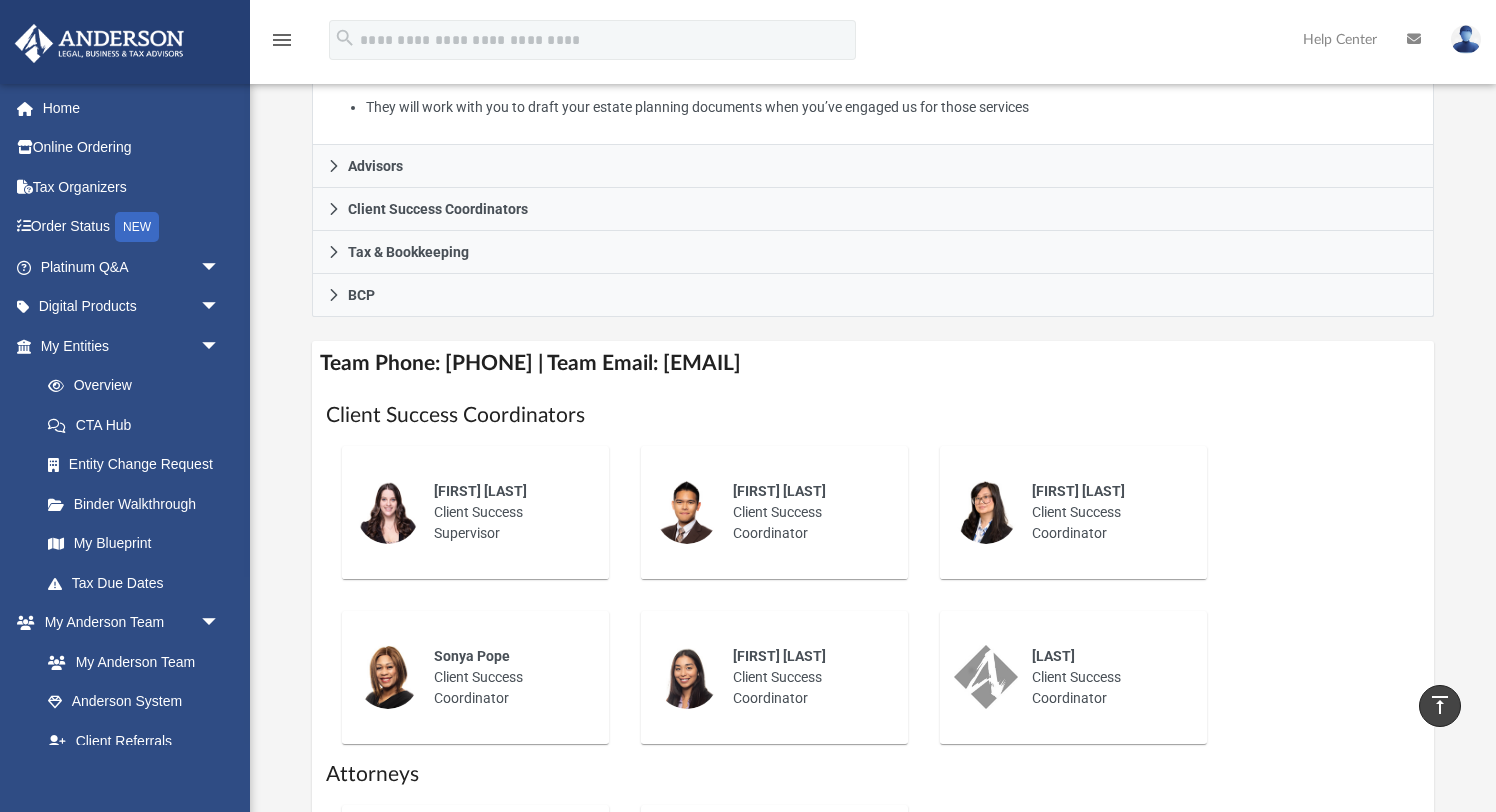 drag, startPoint x: 722, startPoint y: 366, endPoint x: 1049, endPoint y: 391, distance: 327.95425 